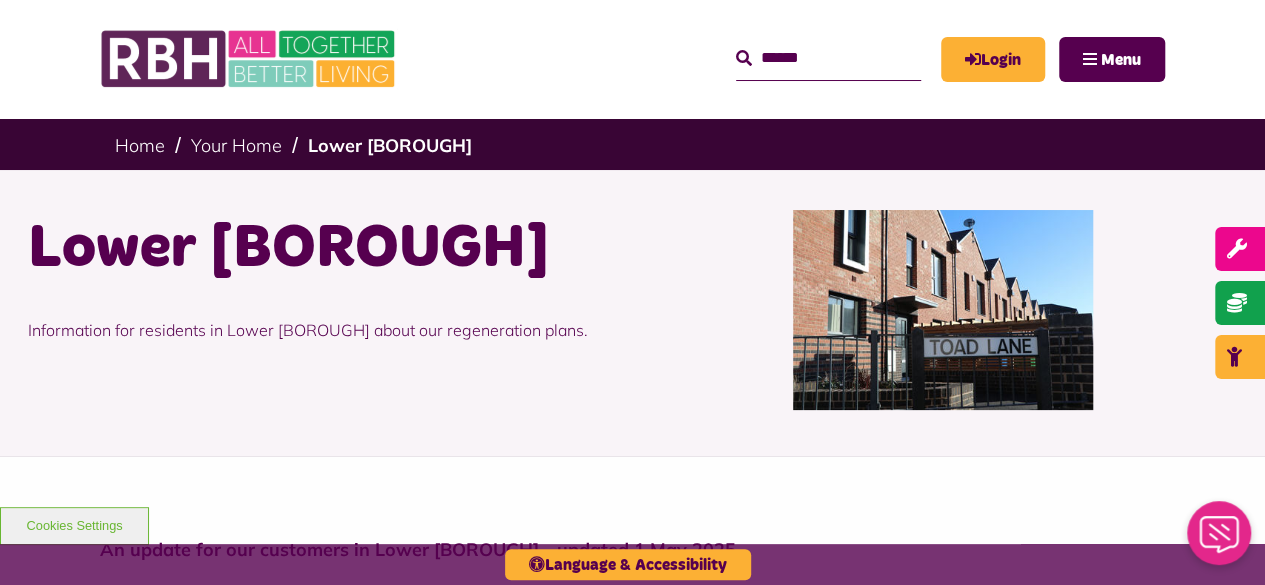 scroll, scrollTop: 0, scrollLeft: 0, axis: both 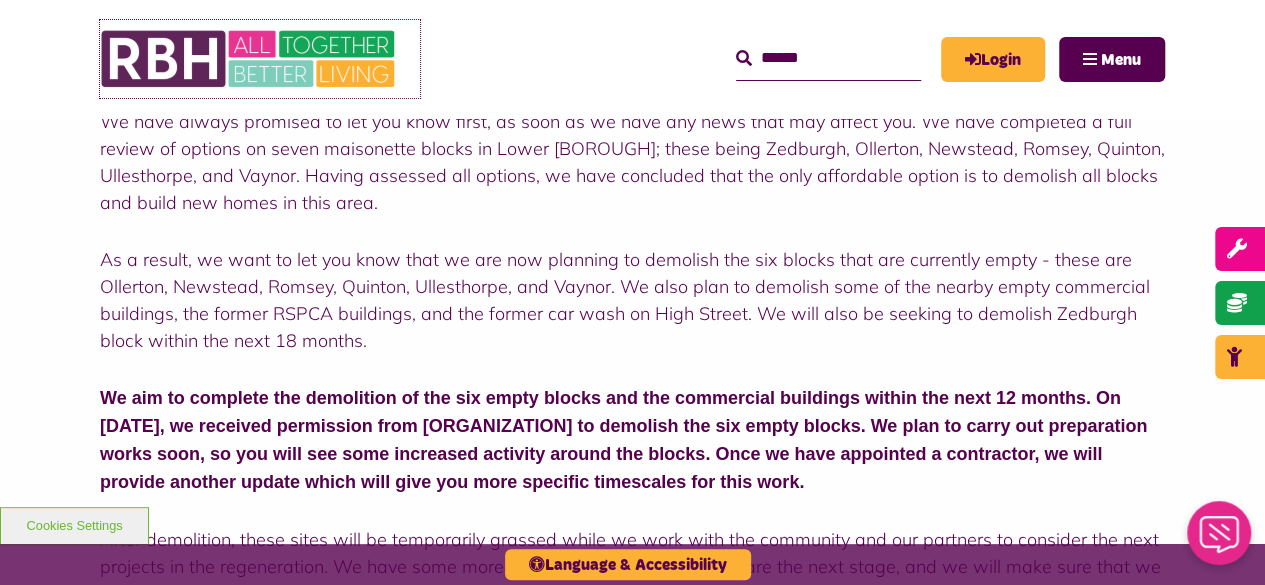 click at bounding box center (250, 59) 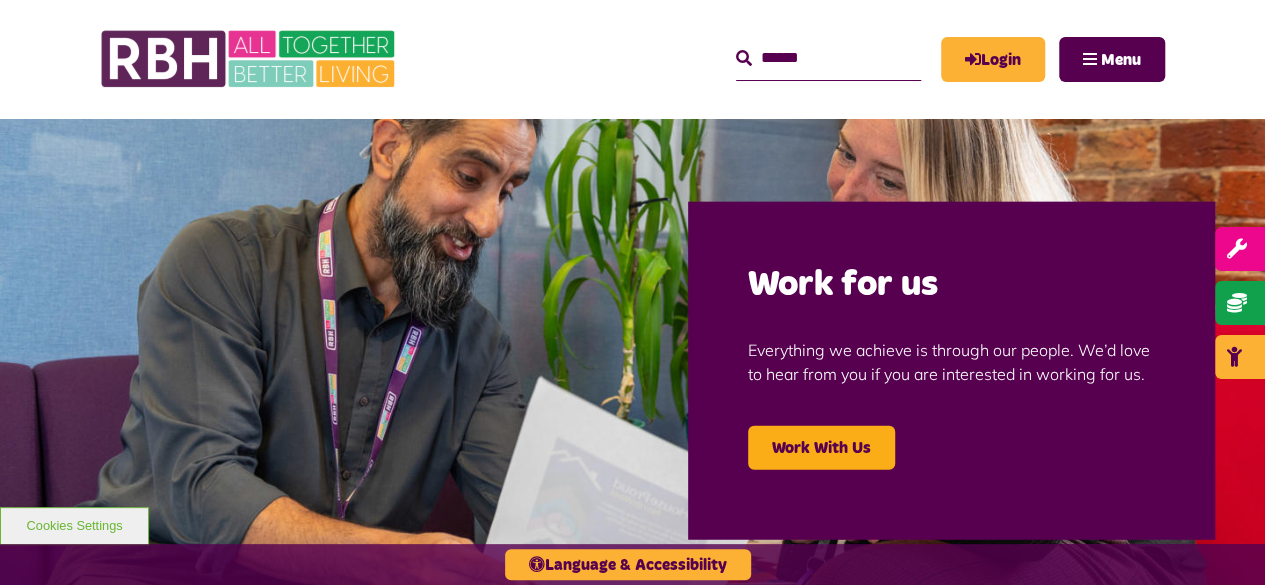 scroll, scrollTop: 0, scrollLeft: 0, axis: both 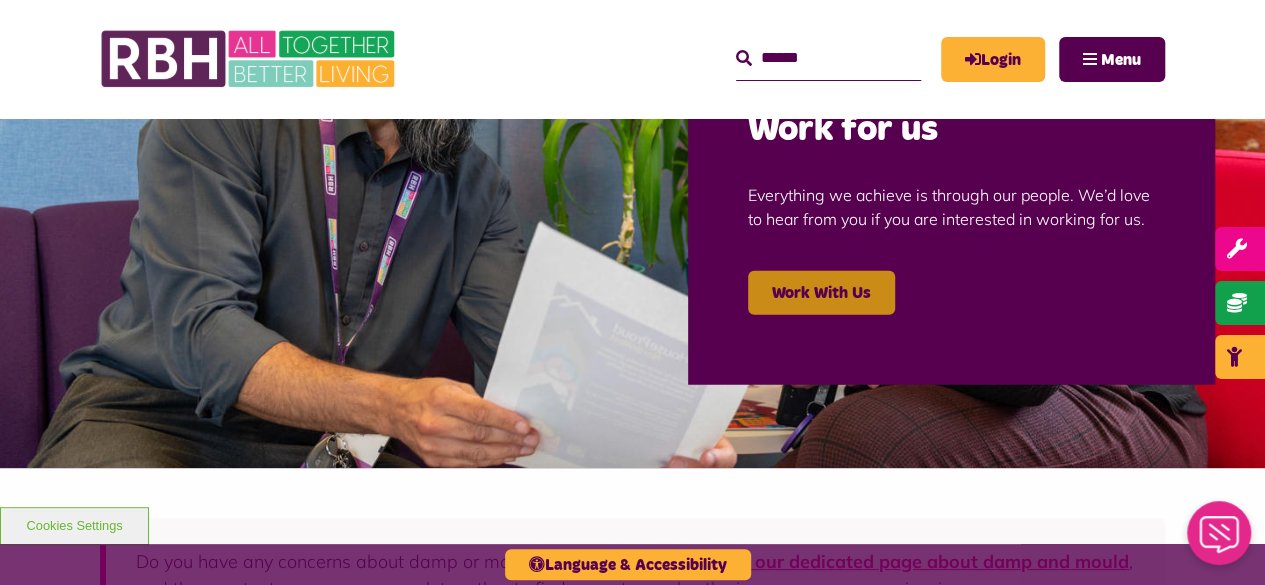 click on "Work With Us" at bounding box center (821, 293) 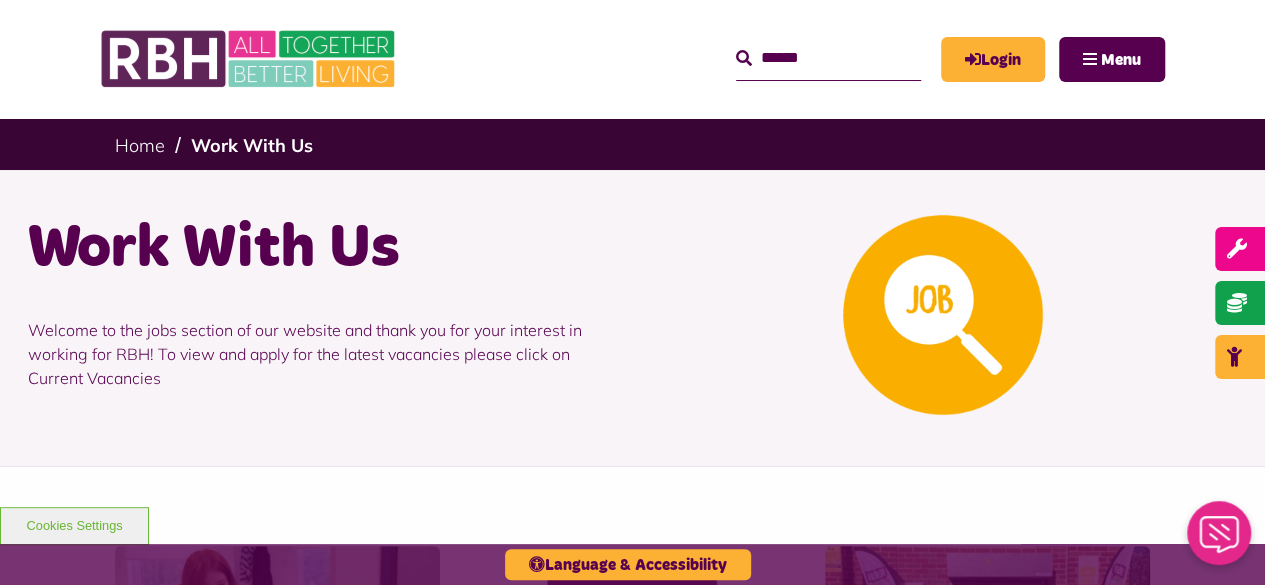 scroll, scrollTop: 0, scrollLeft: 0, axis: both 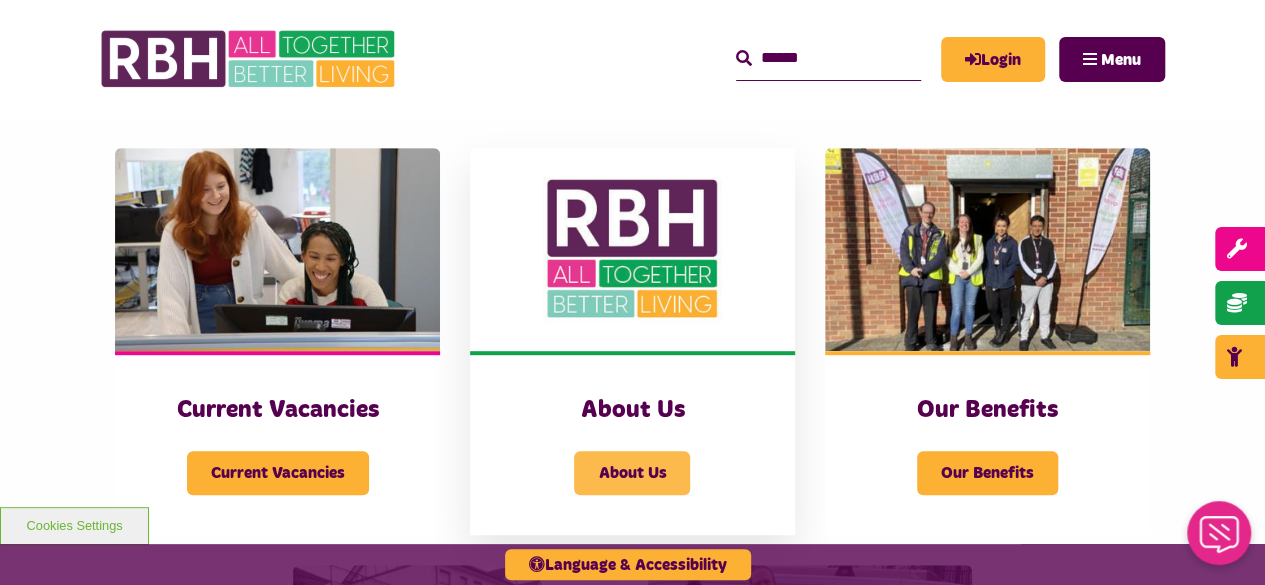 click on "About Us" at bounding box center (632, 473) 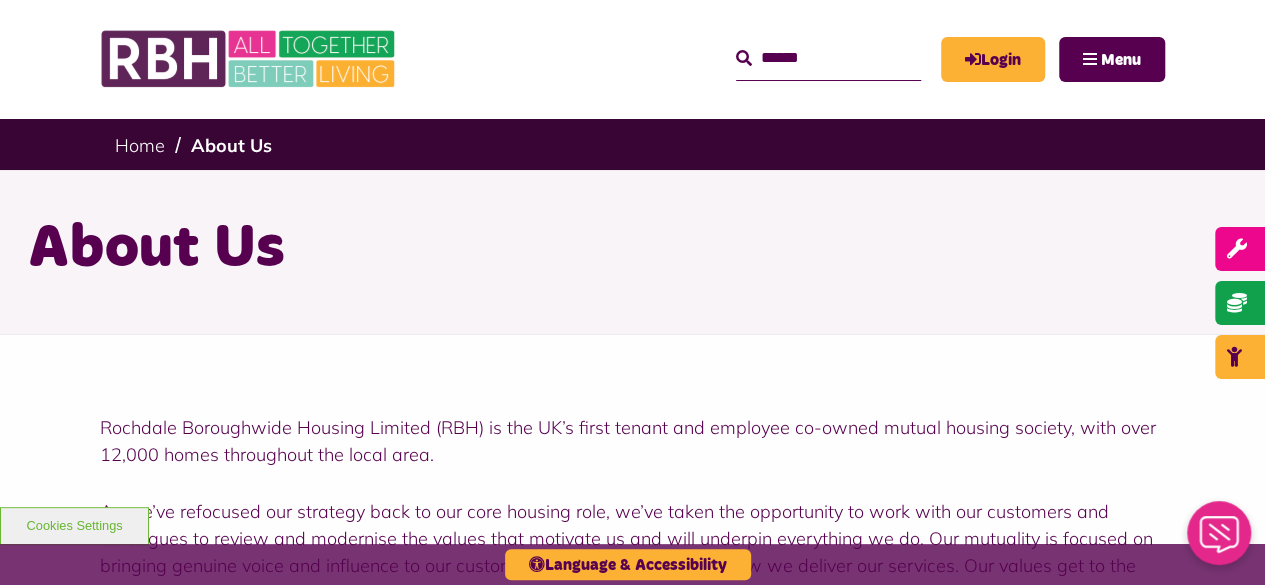 scroll, scrollTop: 0, scrollLeft: 0, axis: both 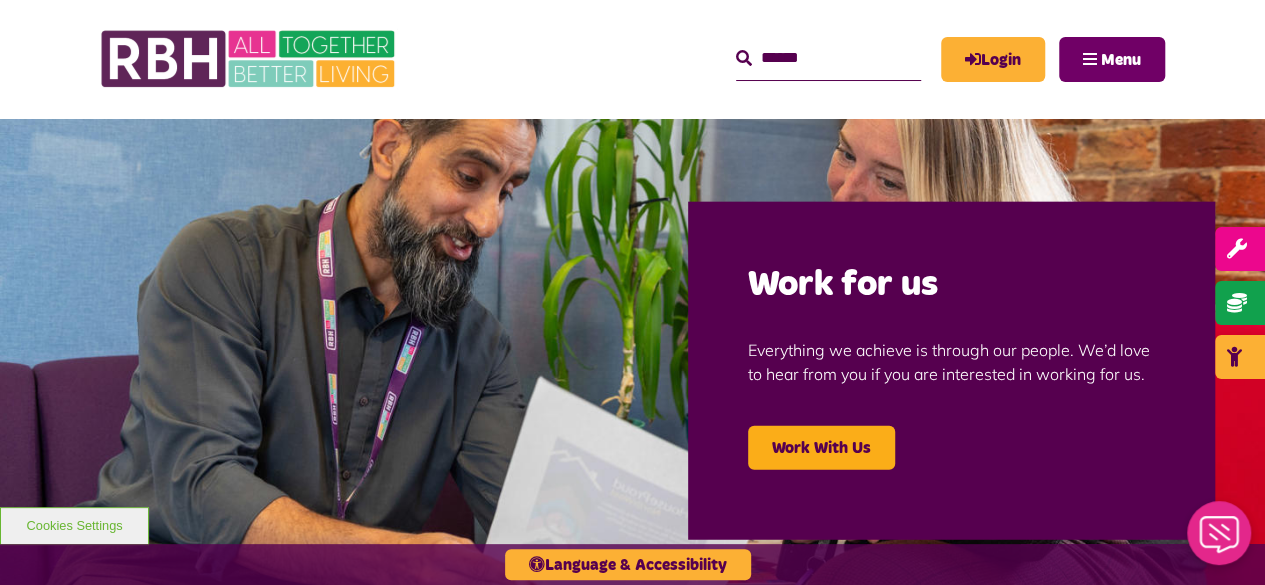 click on "Menu" at bounding box center (1121, 60) 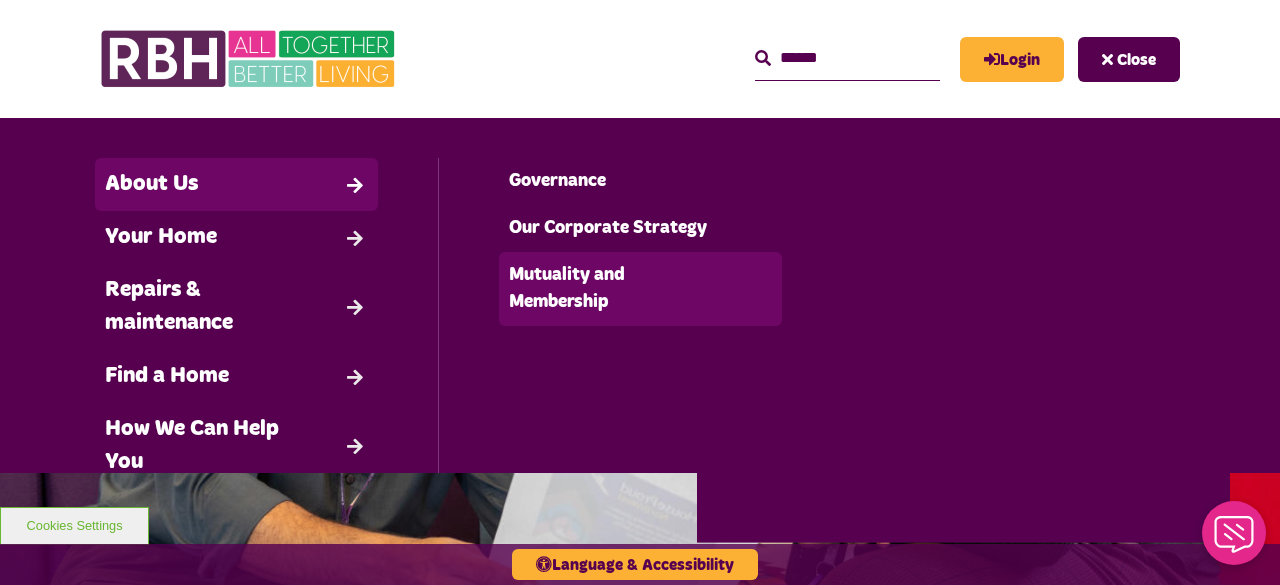 click on "Mutuality and Membership" at bounding box center (640, 289) 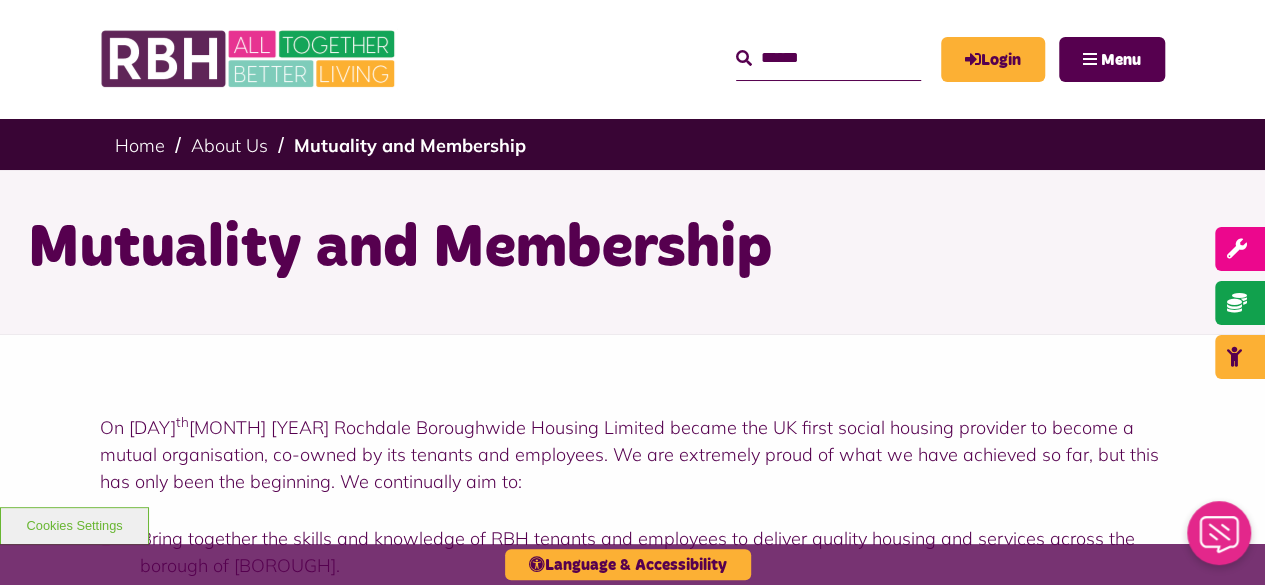 scroll, scrollTop: 0, scrollLeft: 0, axis: both 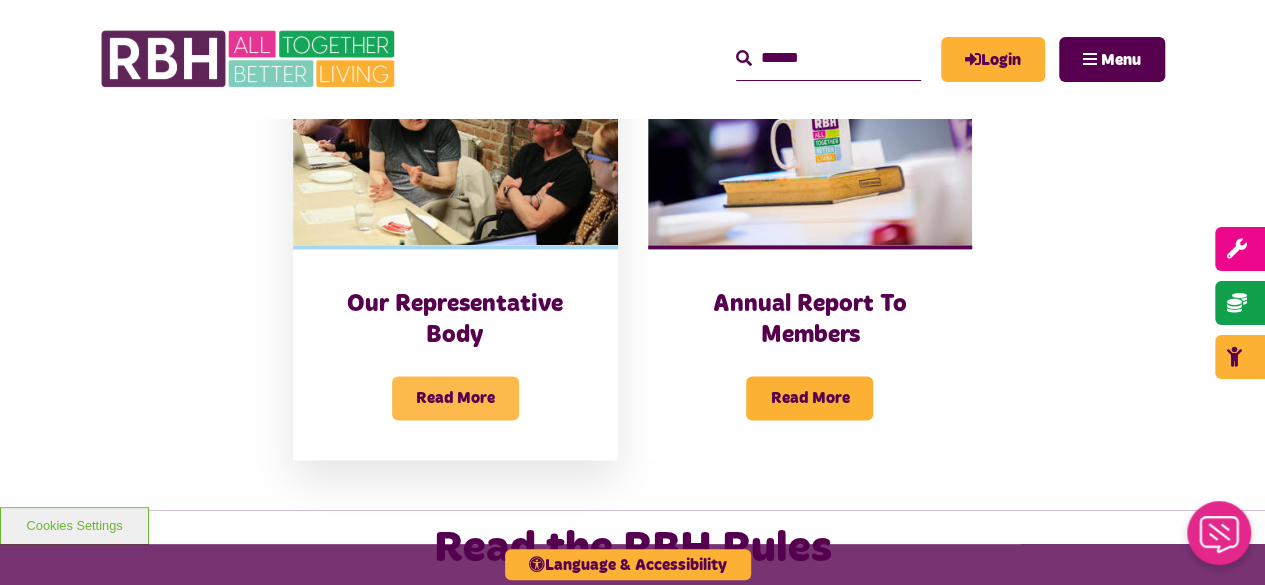 click on "Read More" at bounding box center [455, 398] 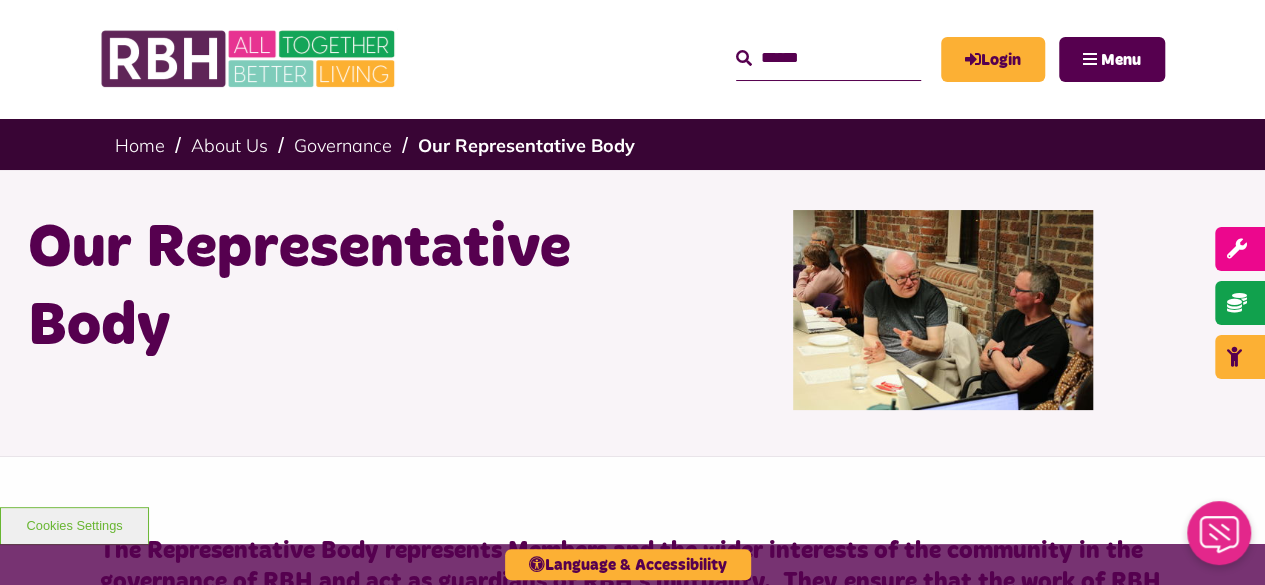 scroll, scrollTop: 0, scrollLeft: 0, axis: both 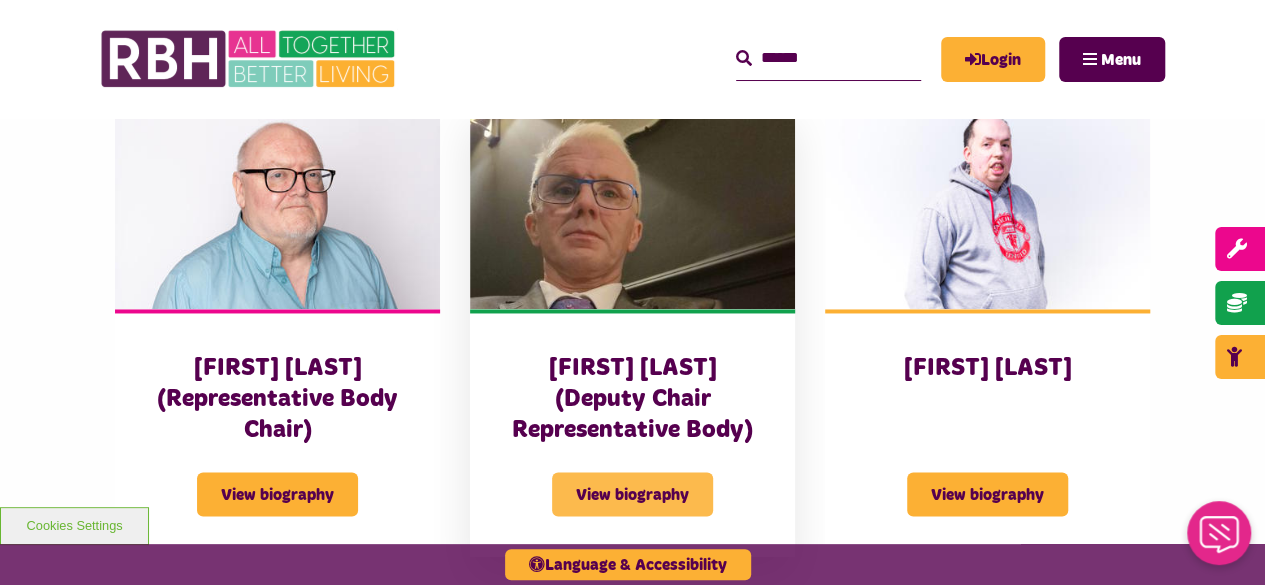 click on "View biography" at bounding box center (632, 494) 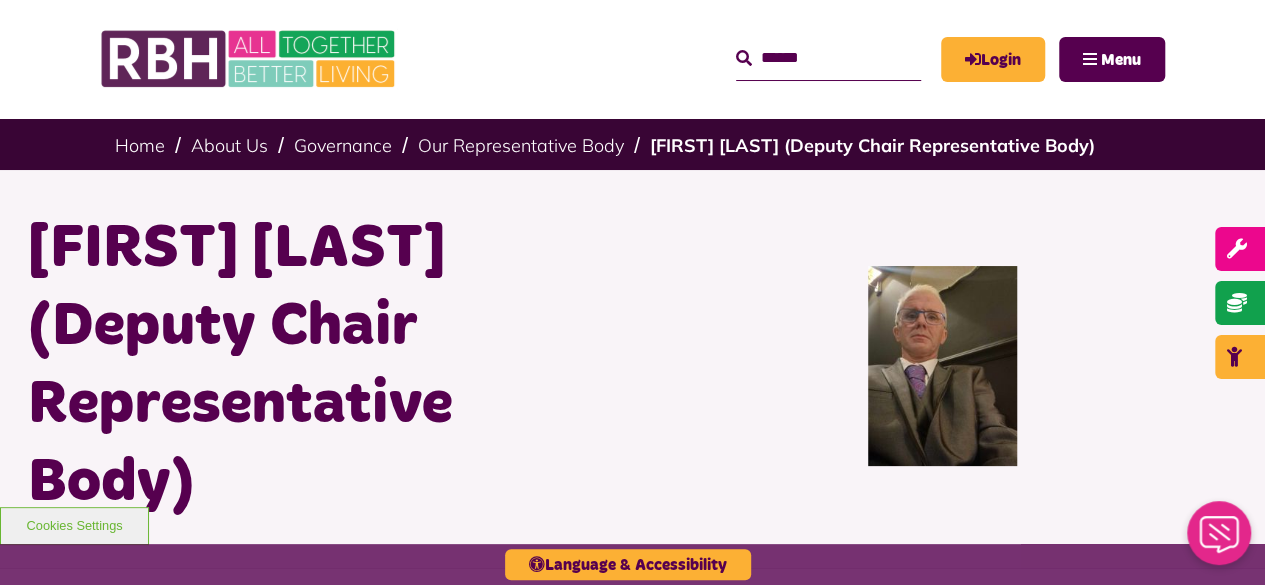 scroll, scrollTop: 0, scrollLeft: 0, axis: both 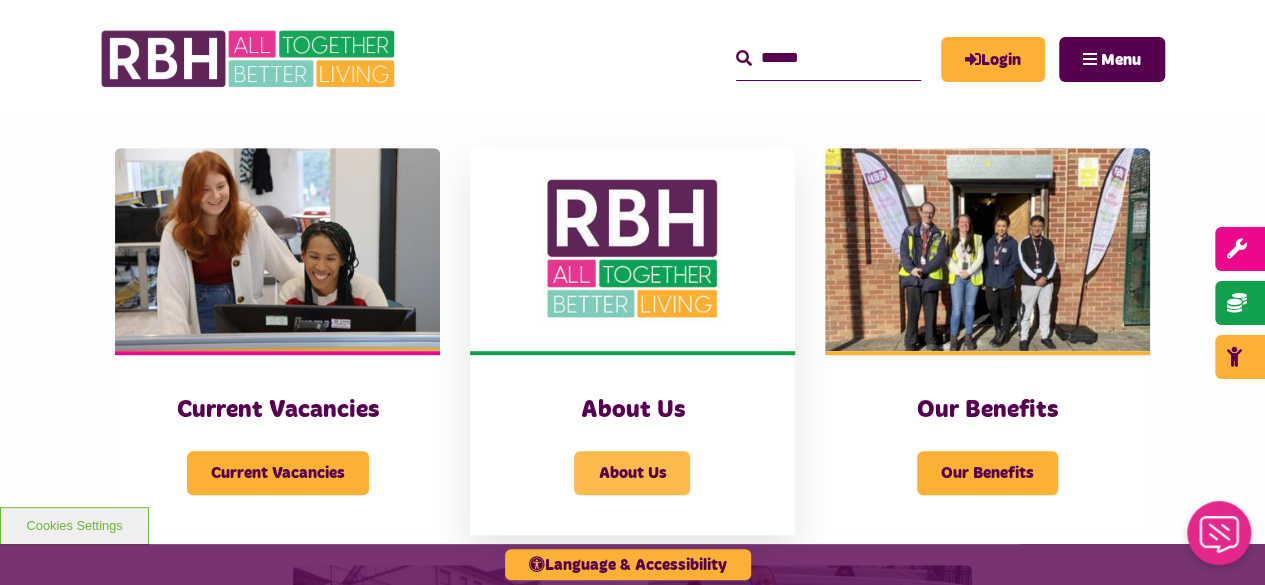 click on "About Us" at bounding box center [632, 473] 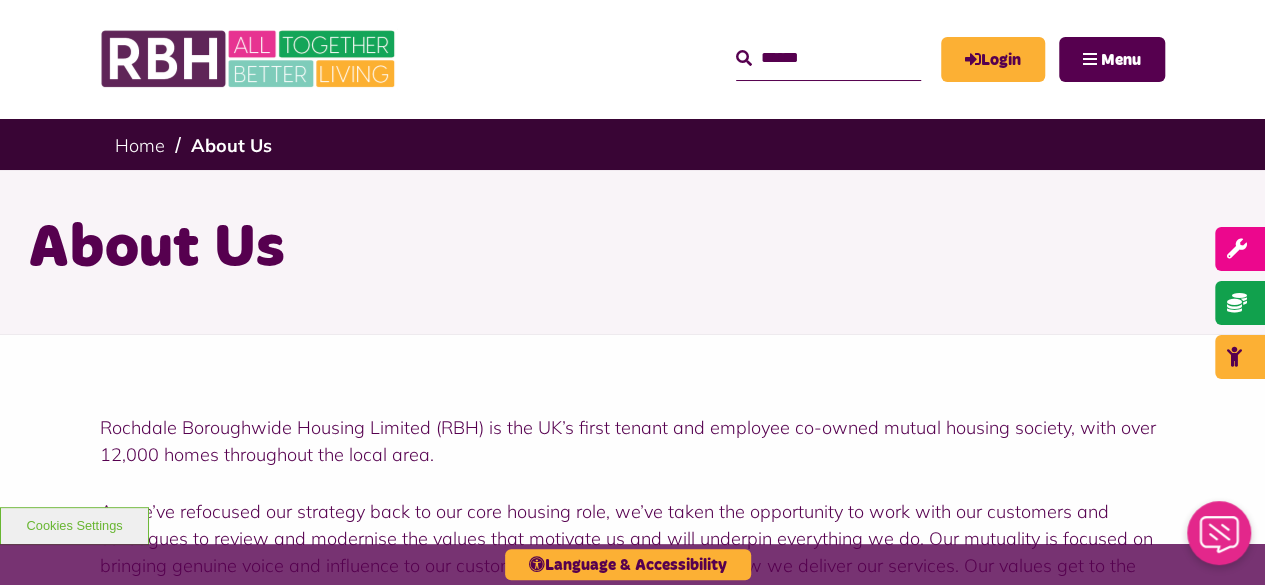 scroll, scrollTop: 0, scrollLeft: 0, axis: both 